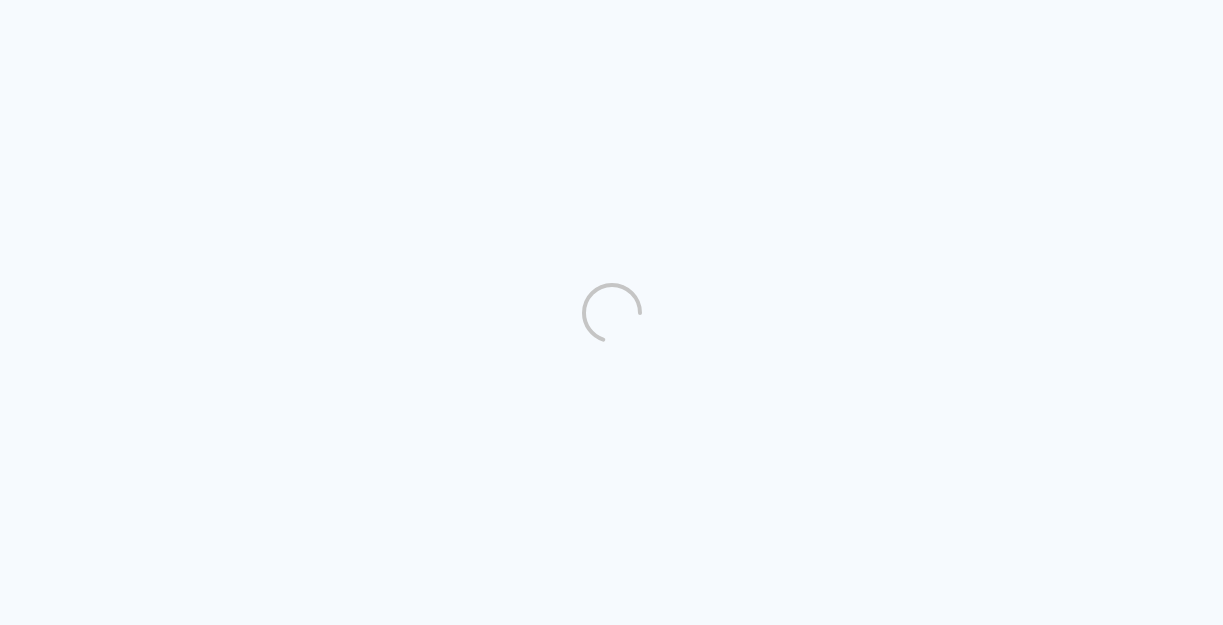 scroll, scrollTop: 0, scrollLeft: 0, axis: both 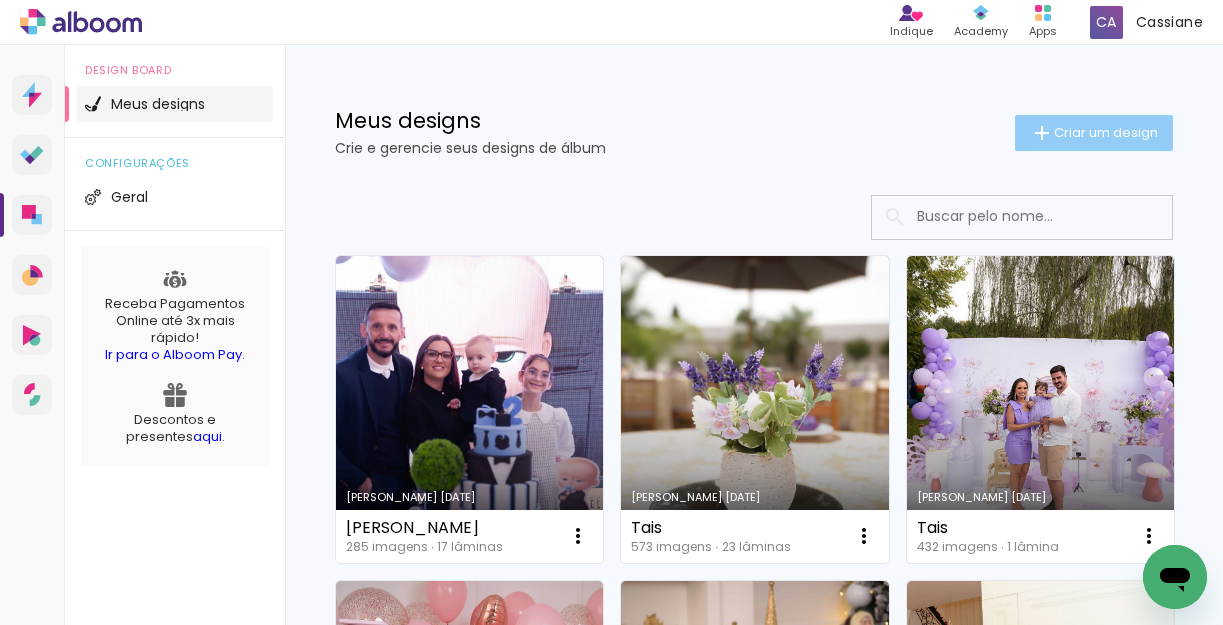 click on "Criar um design" 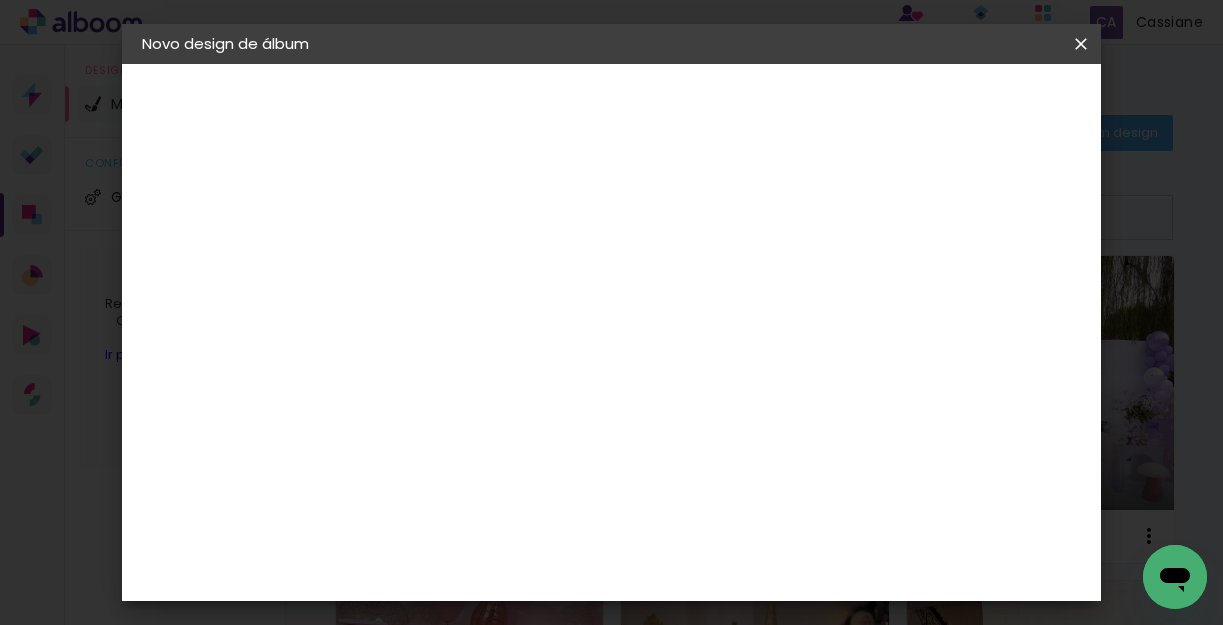 click at bounding box center (469, 268) 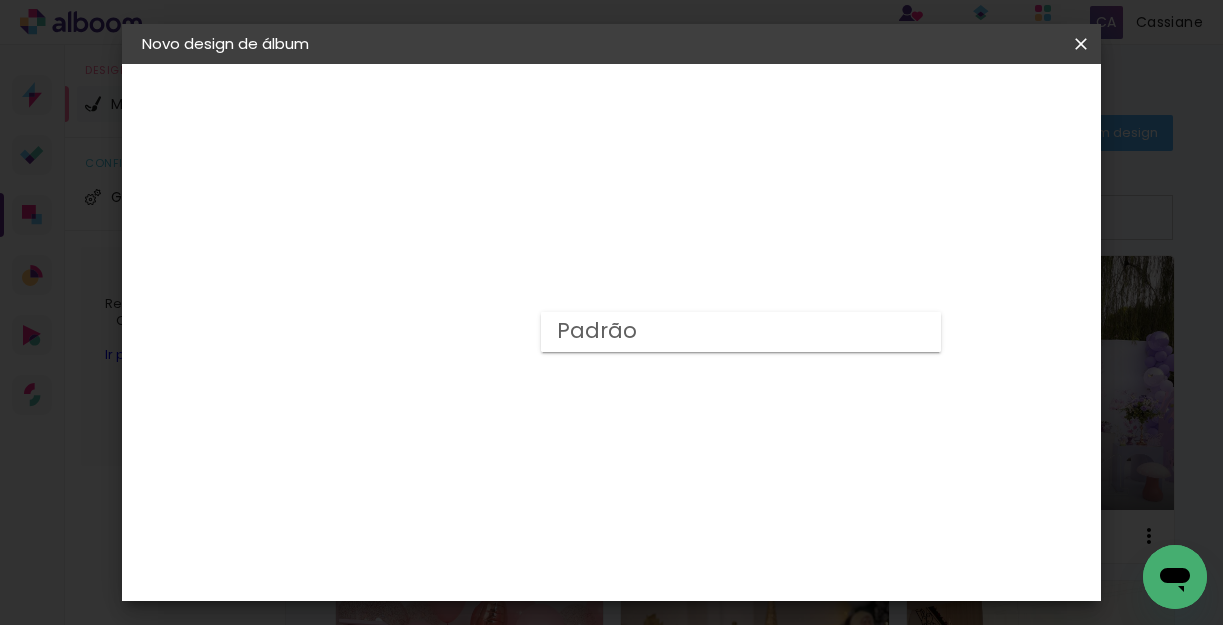 click on "Padrão" at bounding box center (741, 332) 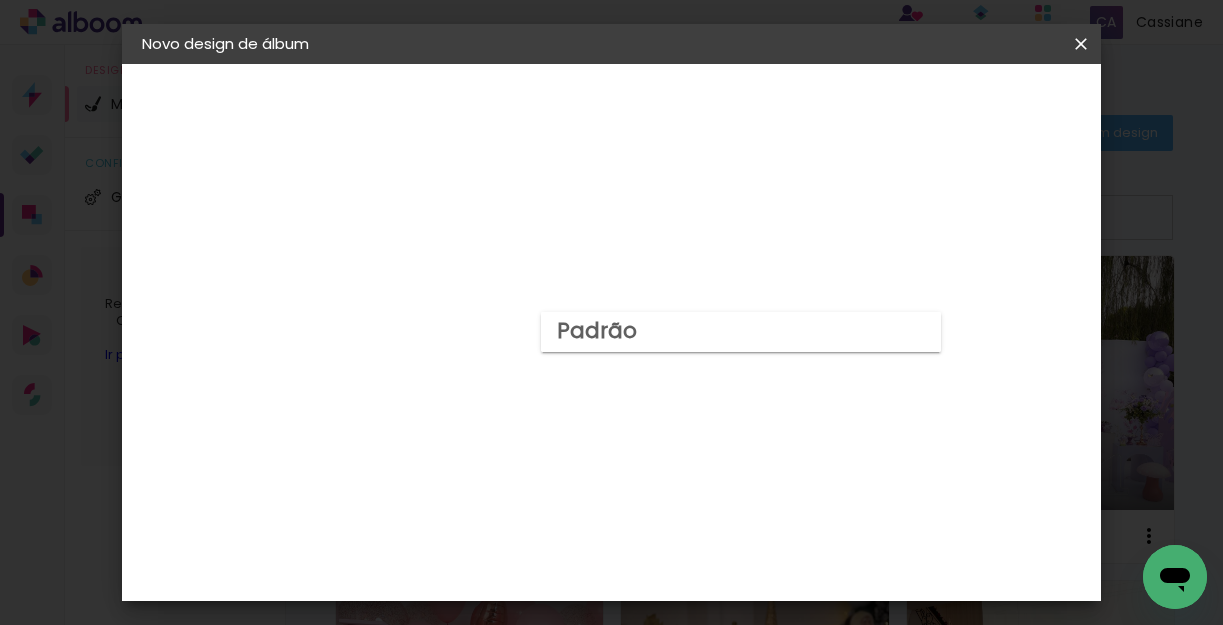 scroll, scrollTop: 40, scrollLeft: 0, axis: vertical 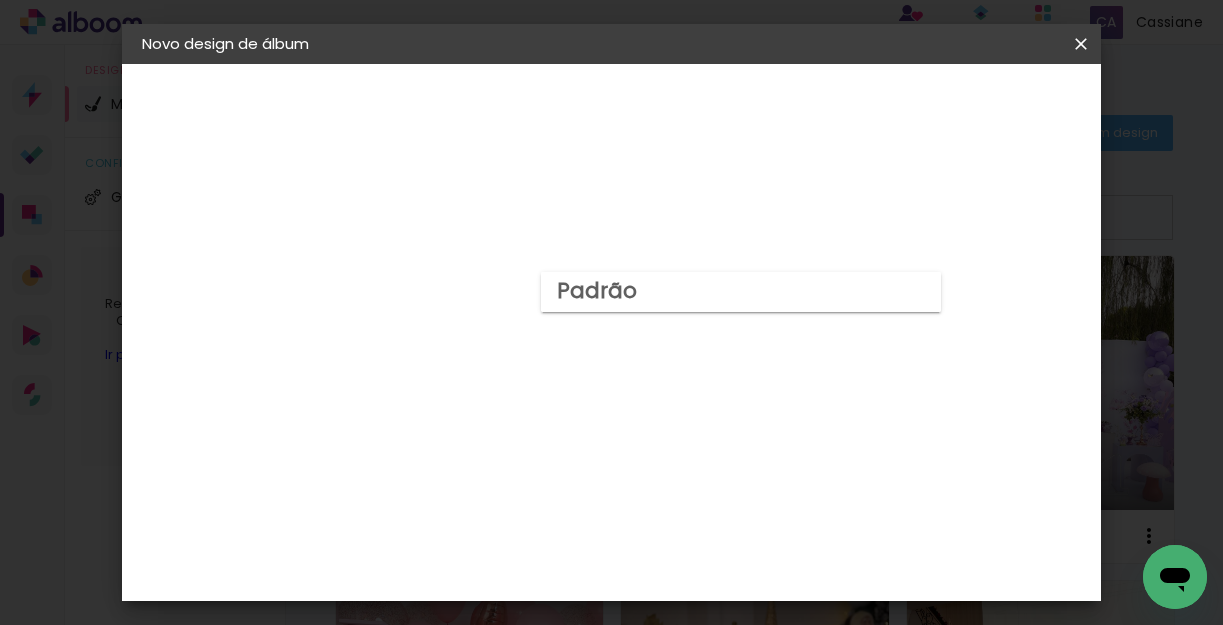 click on "40 × 30" 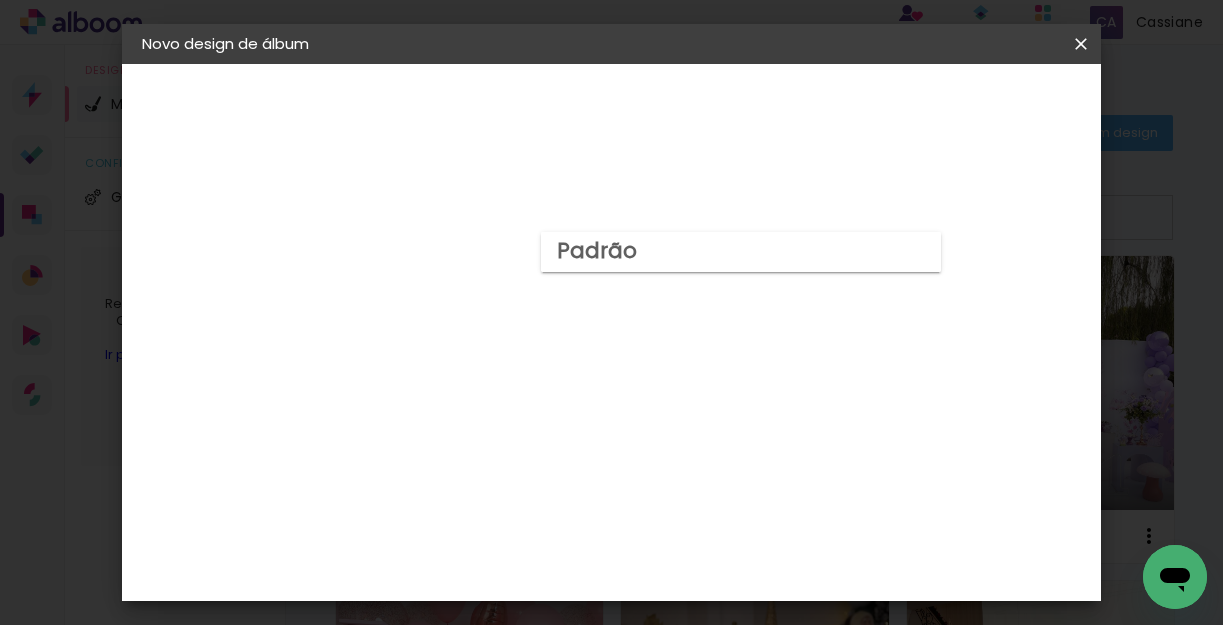 scroll, scrollTop: 120, scrollLeft: 0, axis: vertical 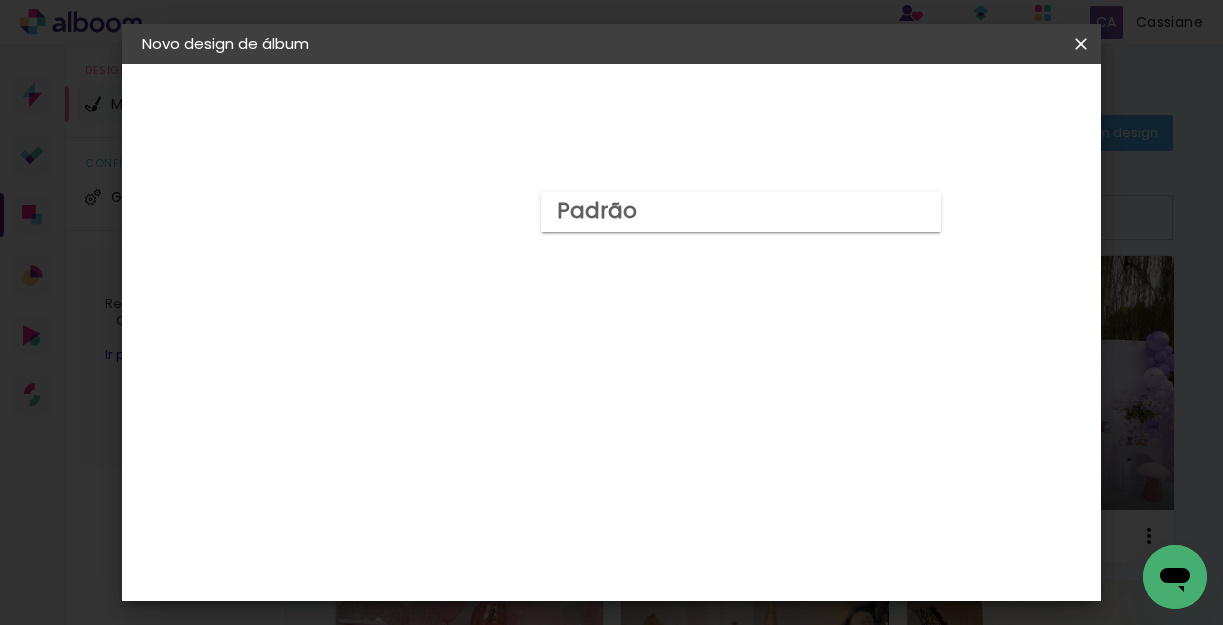 click 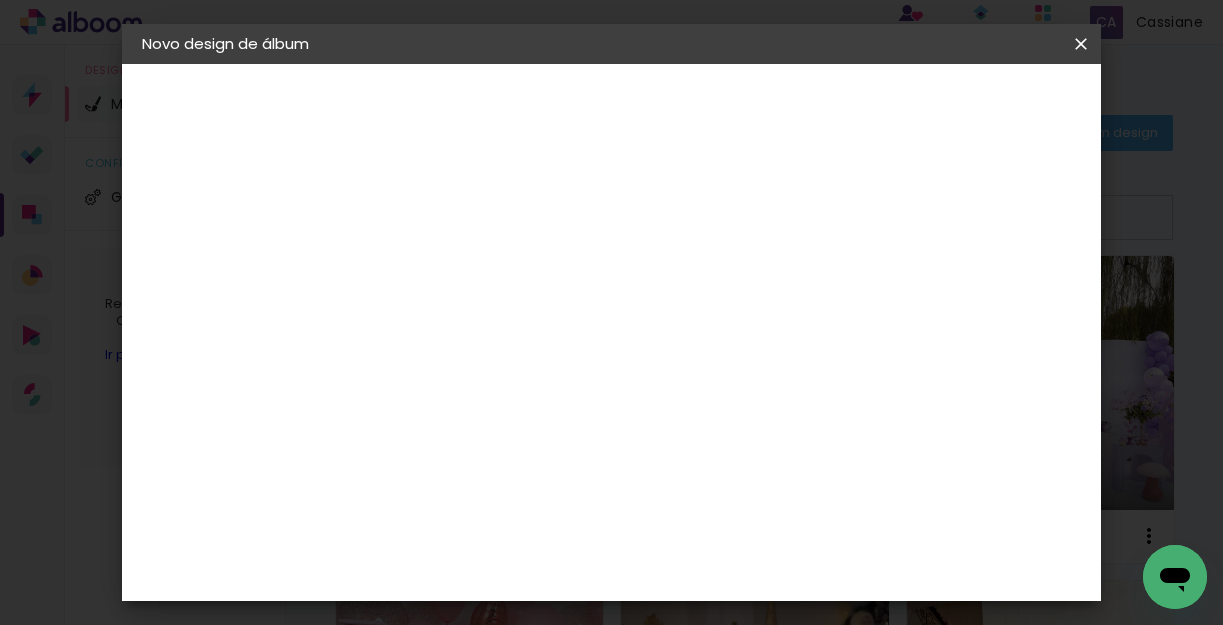 click on "35.5 × 90.6 cm" 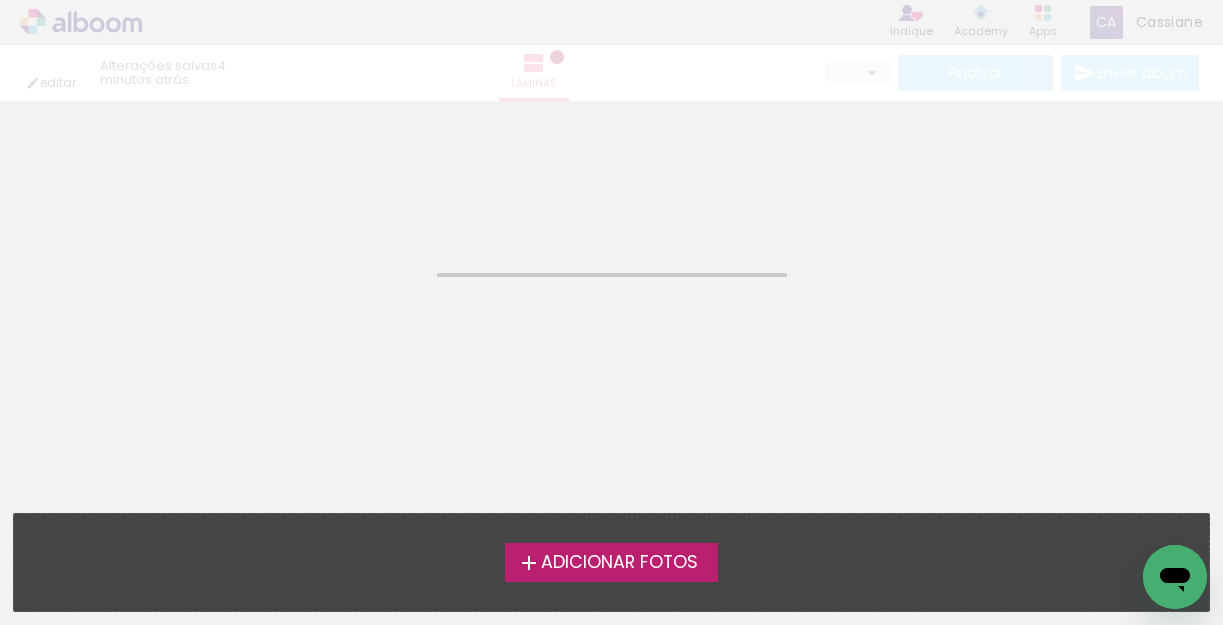 click on "Adicionar Fotos" at bounding box center (619, 563) 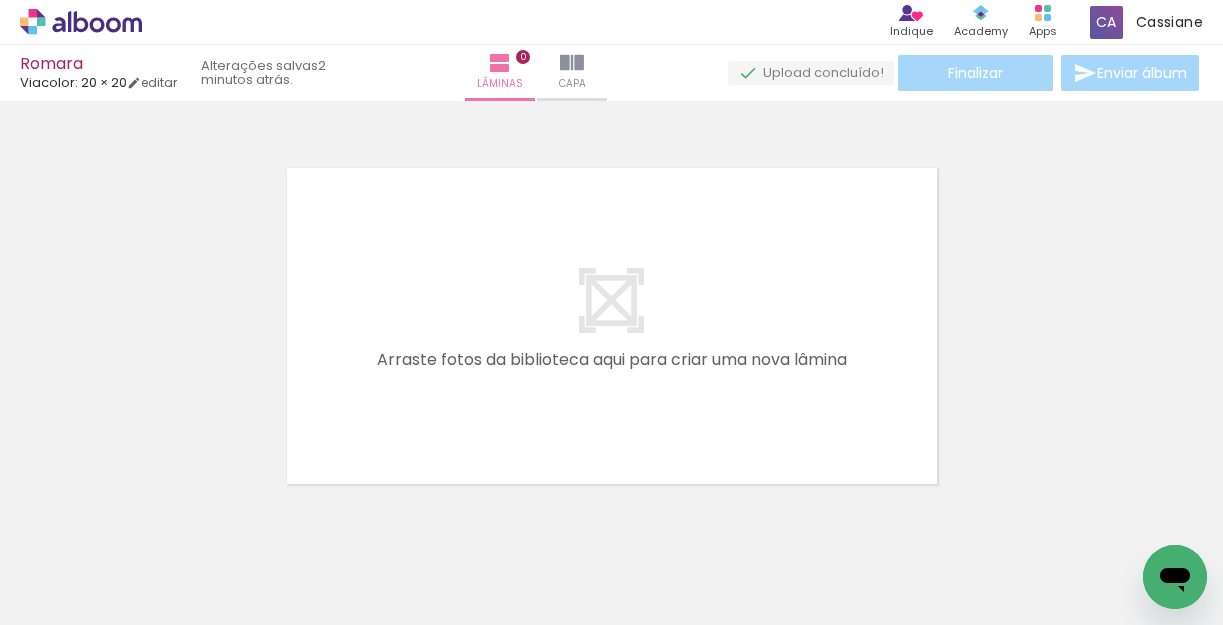 scroll, scrollTop: 25, scrollLeft: 0, axis: vertical 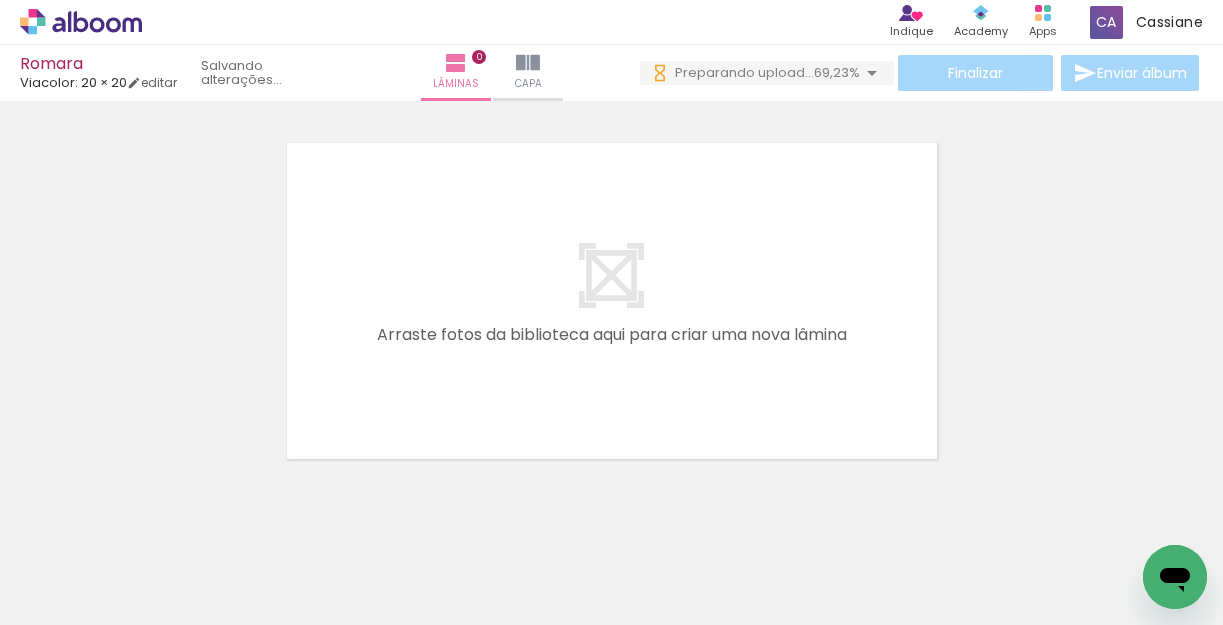click on "Adicionar
Fotos" at bounding box center [71, 598] 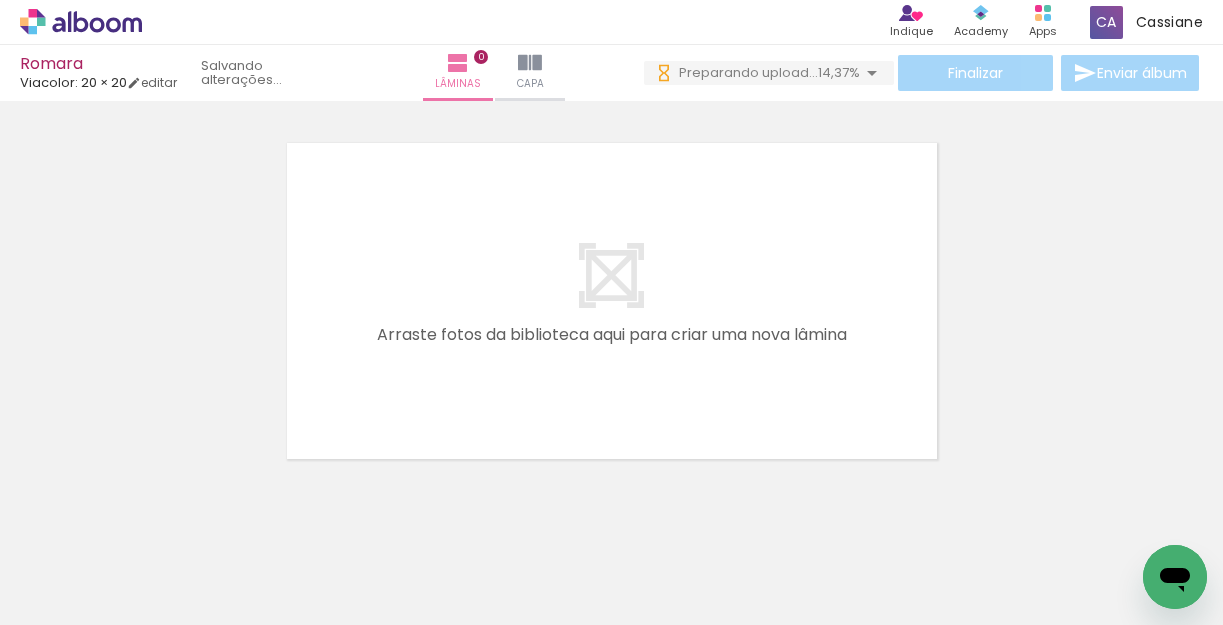 scroll, scrollTop: 0, scrollLeft: 0, axis: both 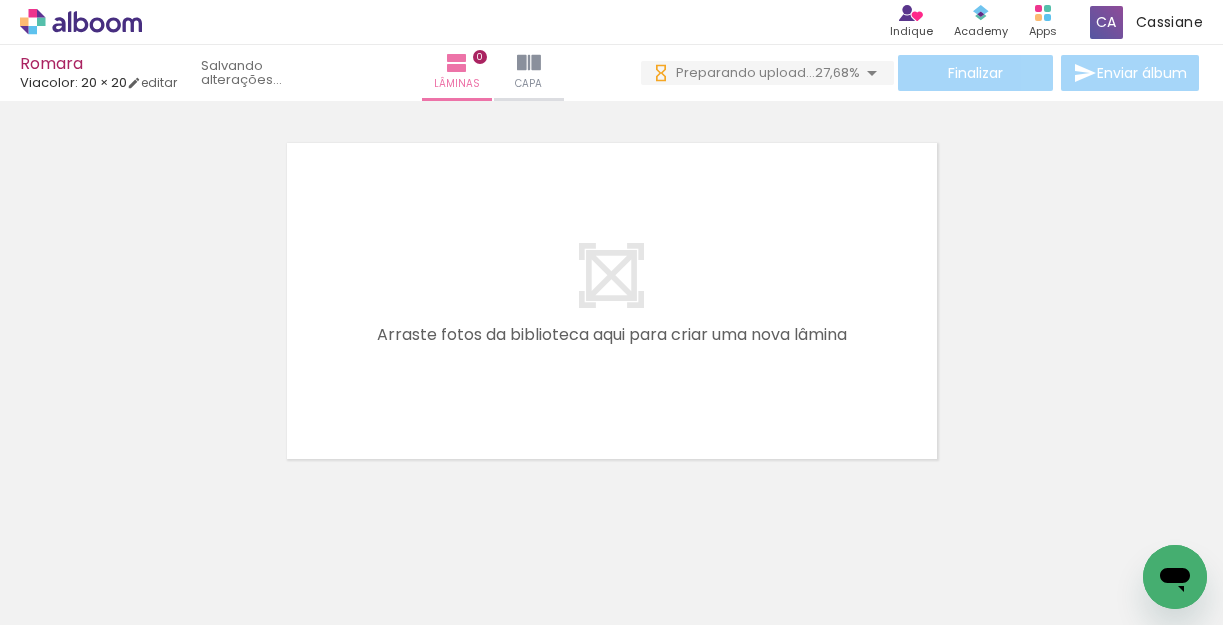 click at bounding box center (0, 0) 